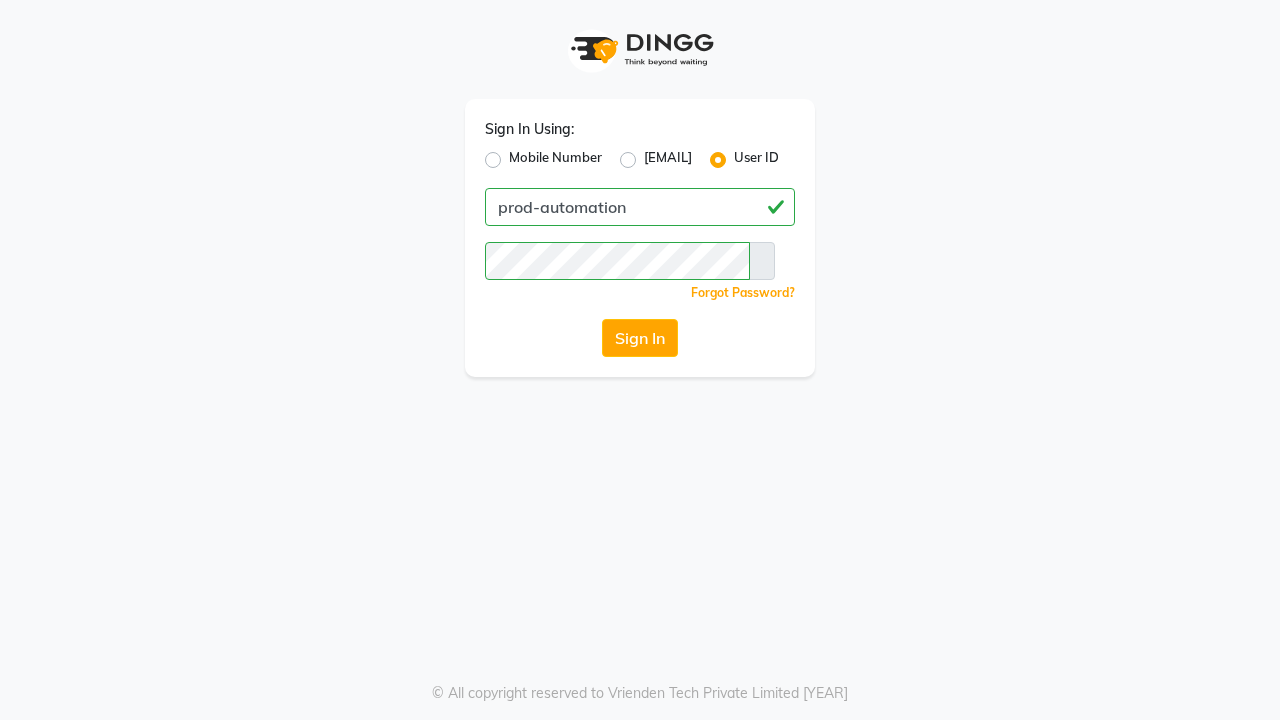 scroll, scrollTop: 0, scrollLeft: 0, axis: both 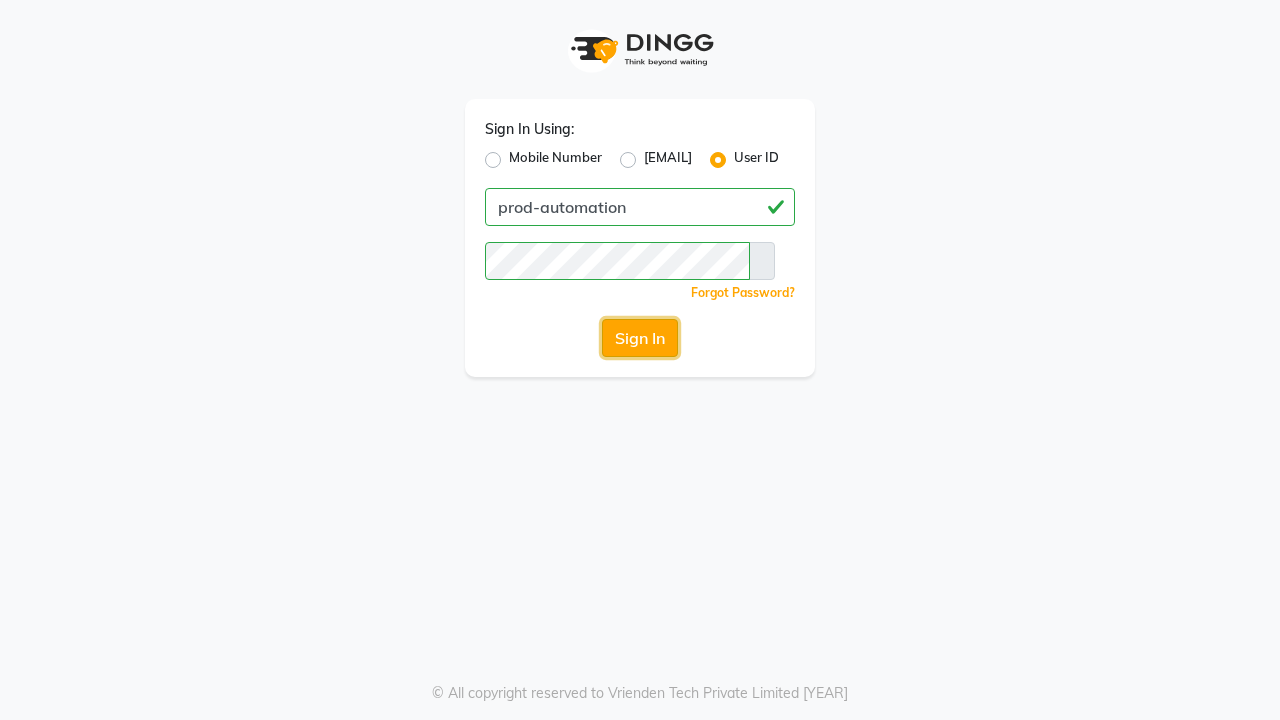 click on "Sign In" at bounding box center [640, 338] 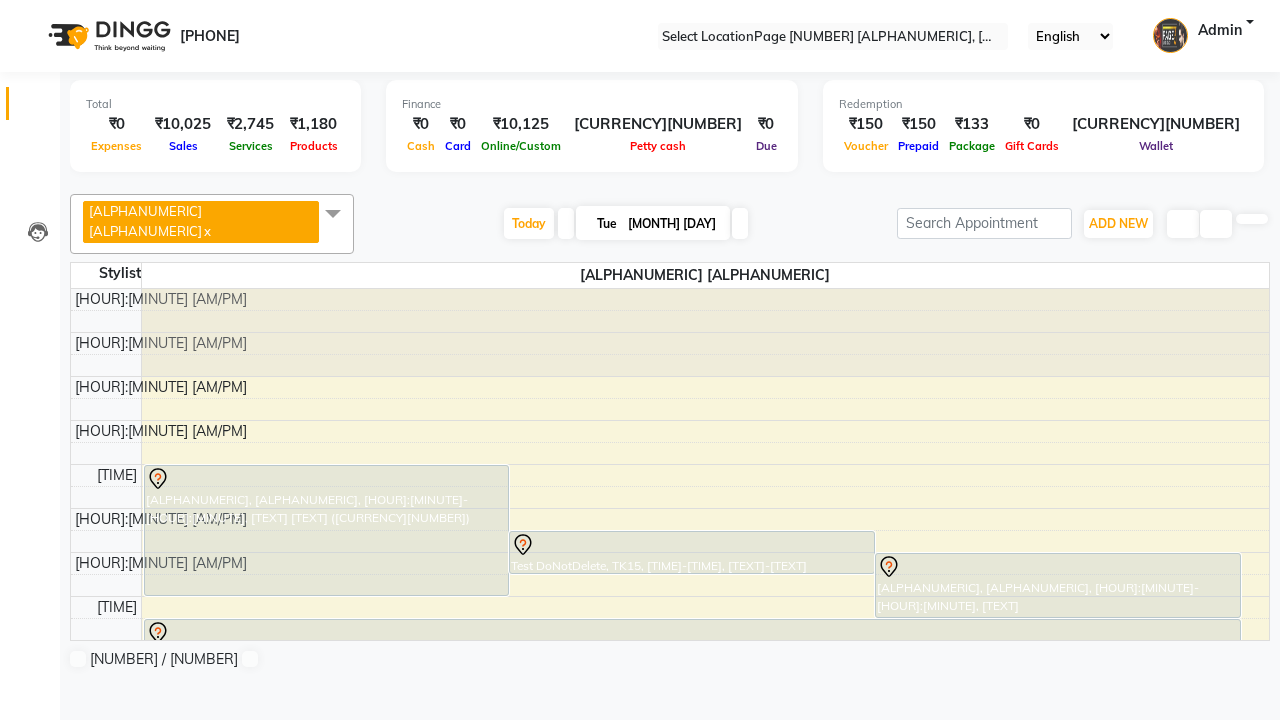 click at bounding box center (31, 8) 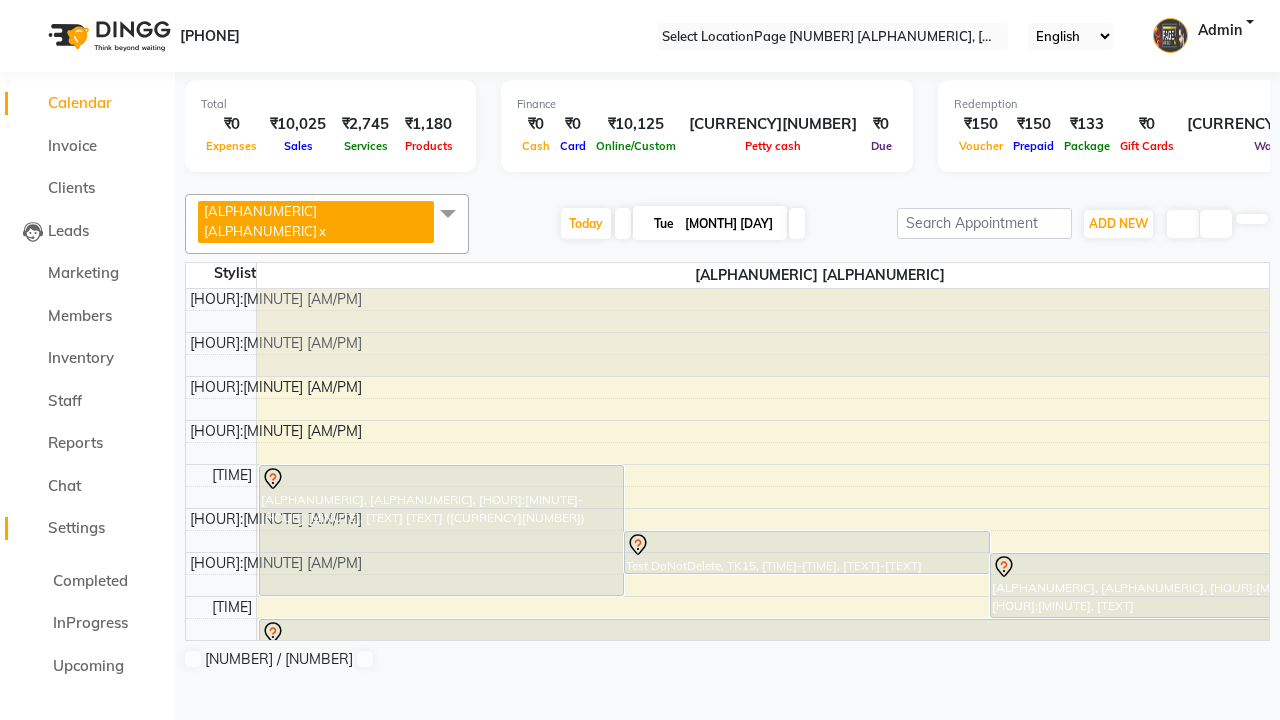 click on "Settings" at bounding box center [76, 527] 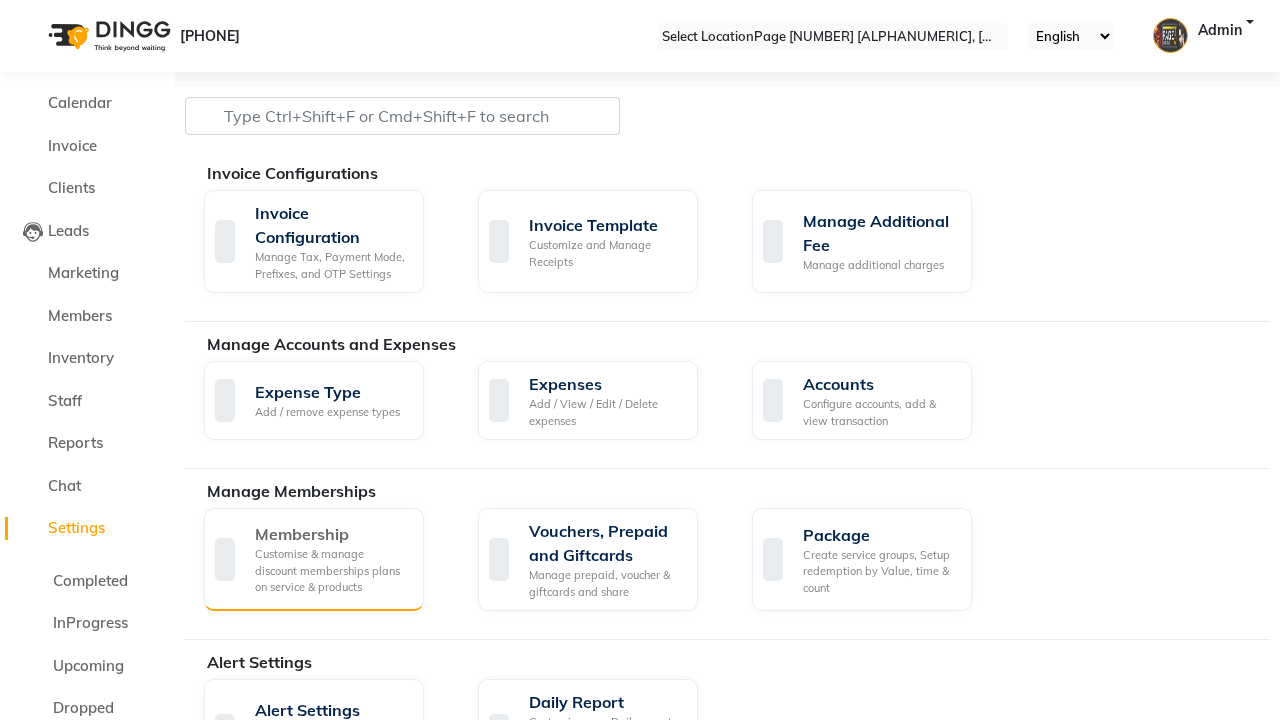 click on "Membership" at bounding box center (331, 534) 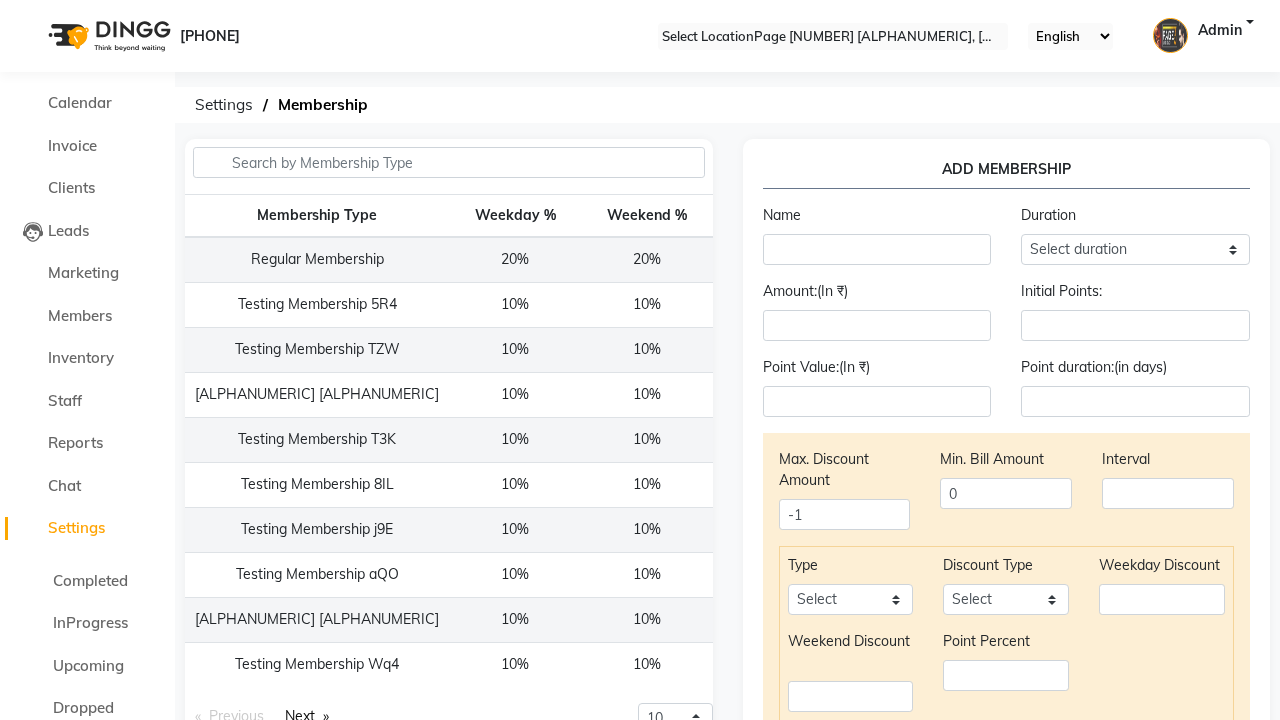 click at bounding box center [31, 8] 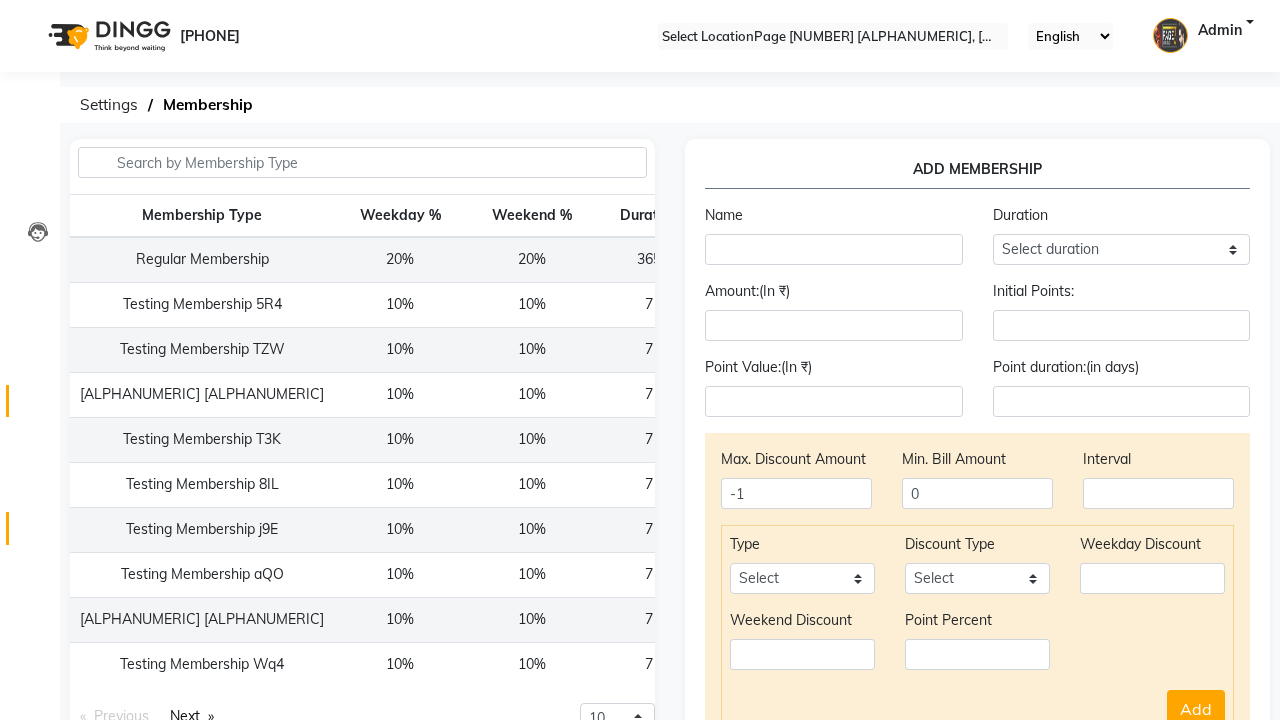 click at bounding box center [37, 406] 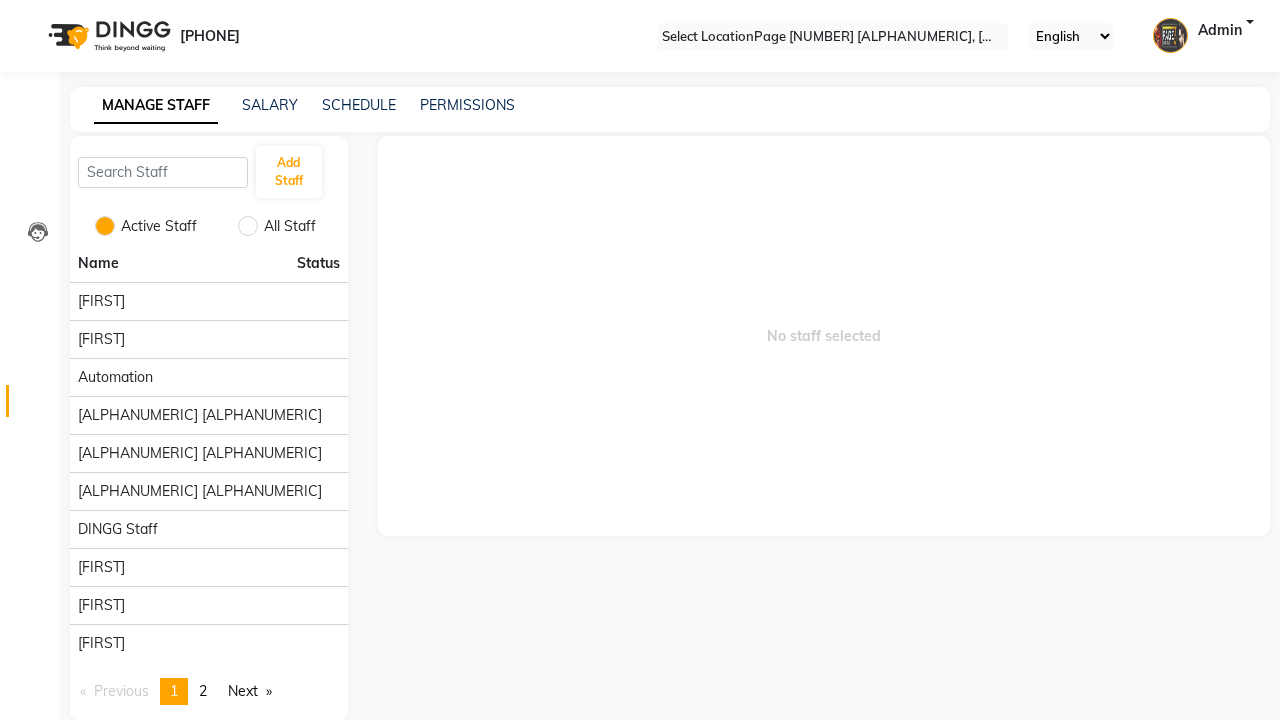click at bounding box center (31, 8) 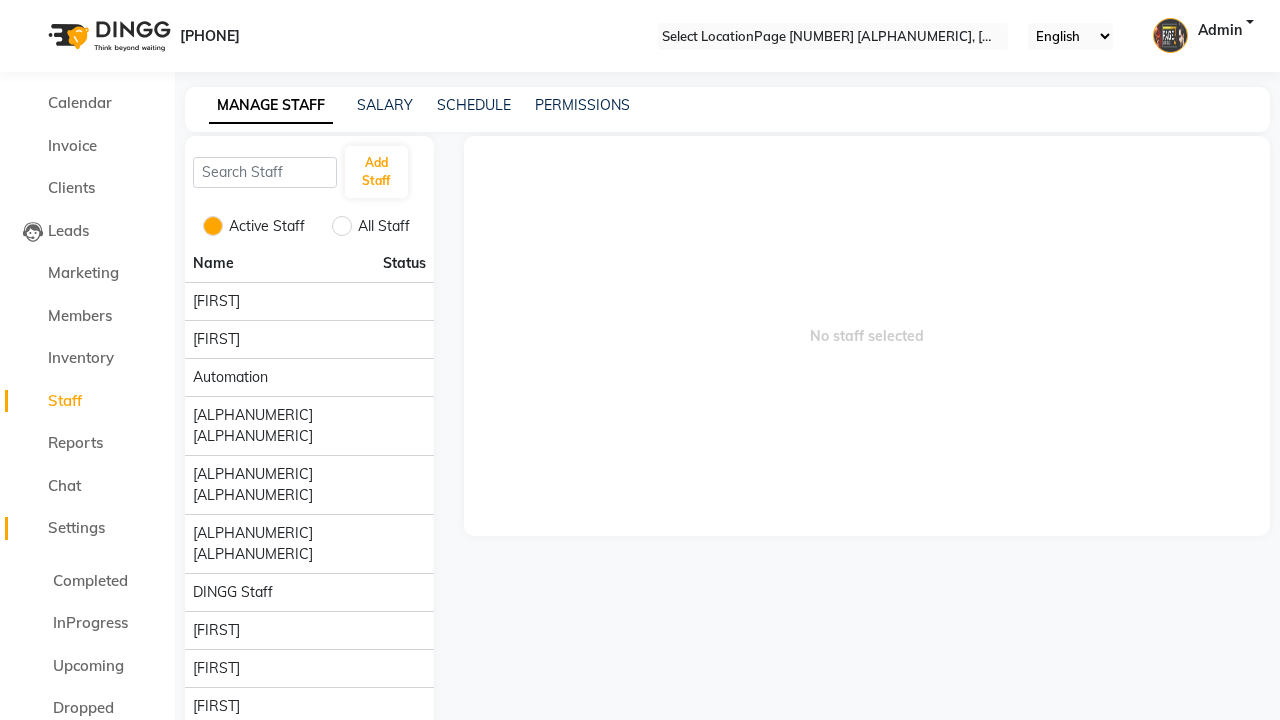click on "Settings" at bounding box center (76, 527) 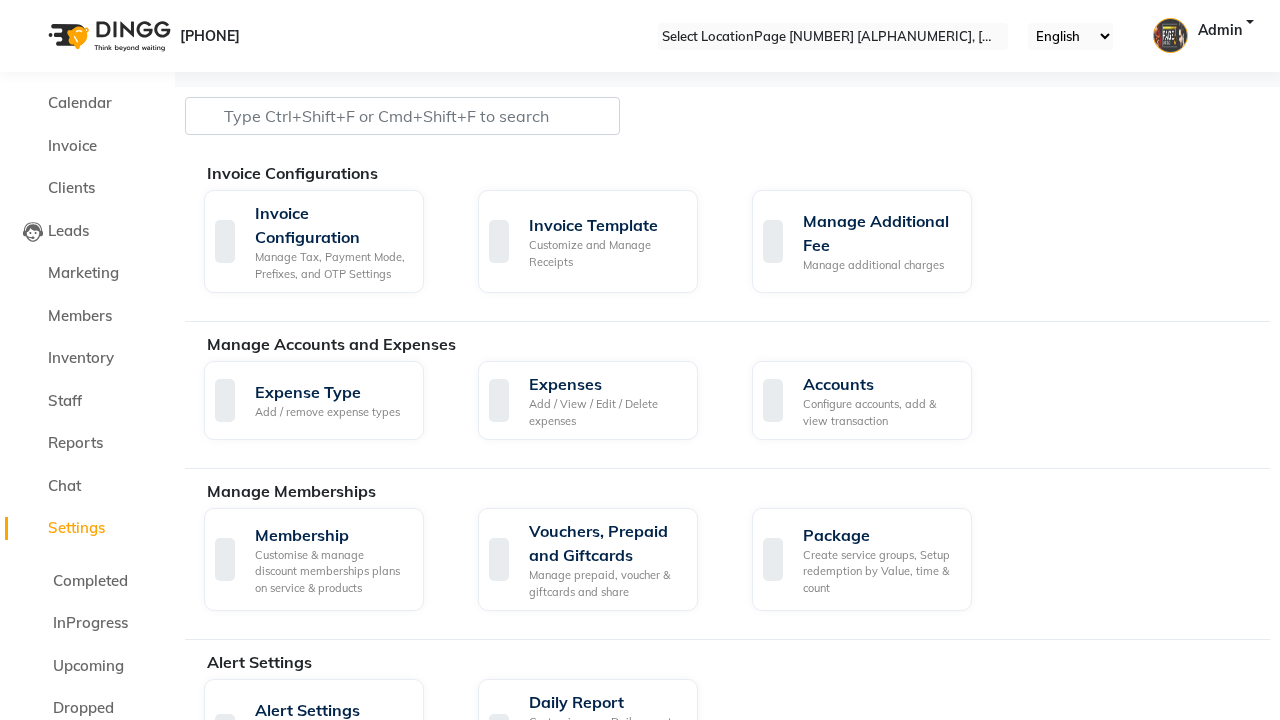 scroll, scrollTop: 1184, scrollLeft: 0, axis: vertical 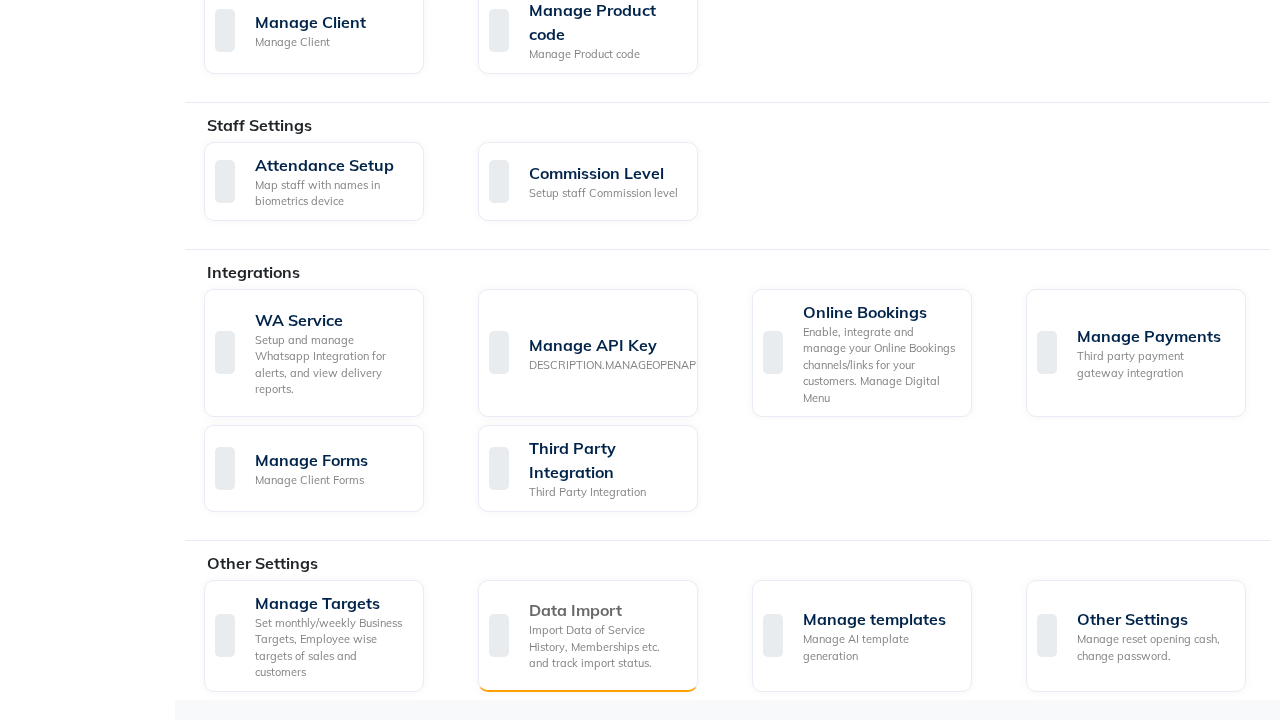 click on "Data Import" at bounding box center [605, 610] 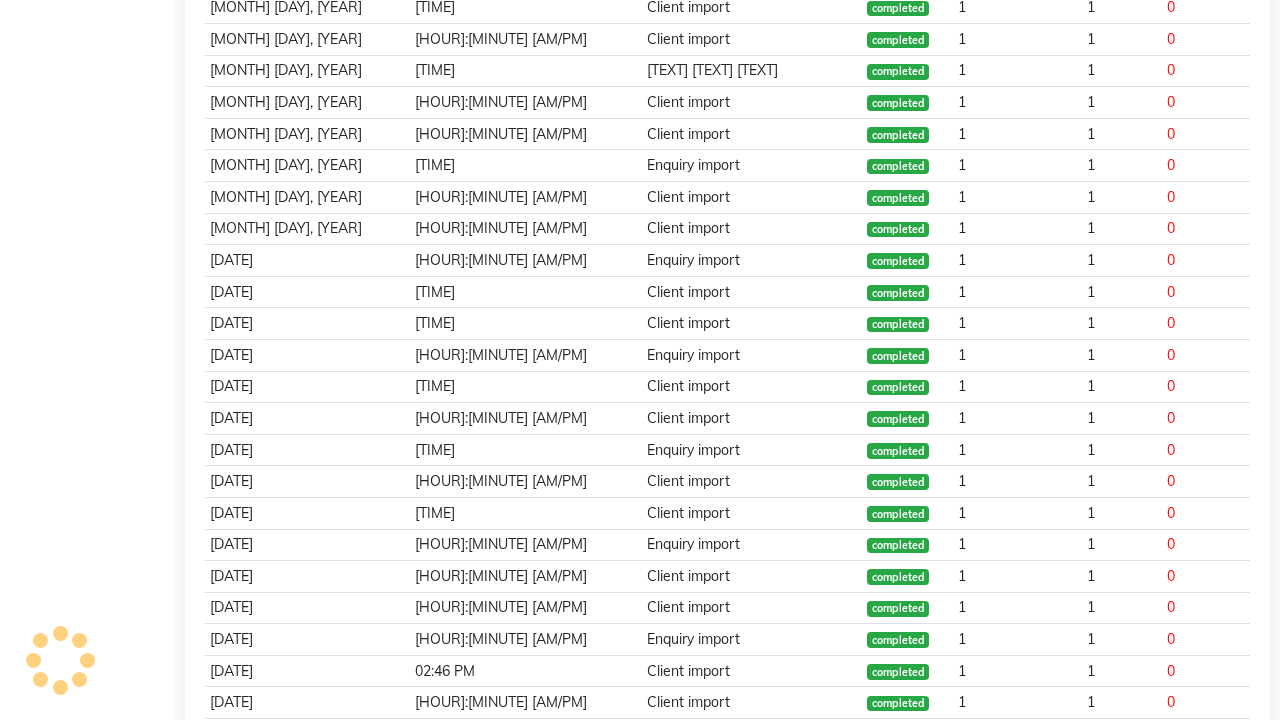 scroll, scrollTop: 0, scrollLeft: 0, axis: both 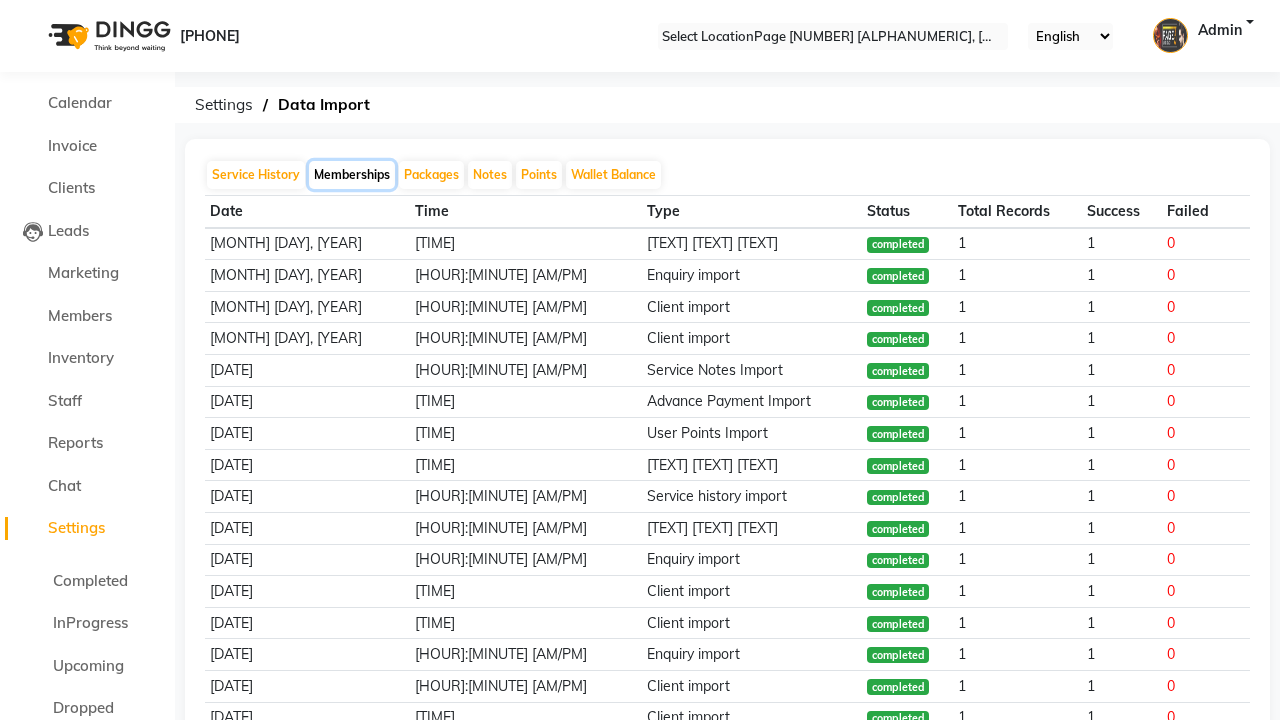 click on "Memberships" at bounding box center (352, 175) 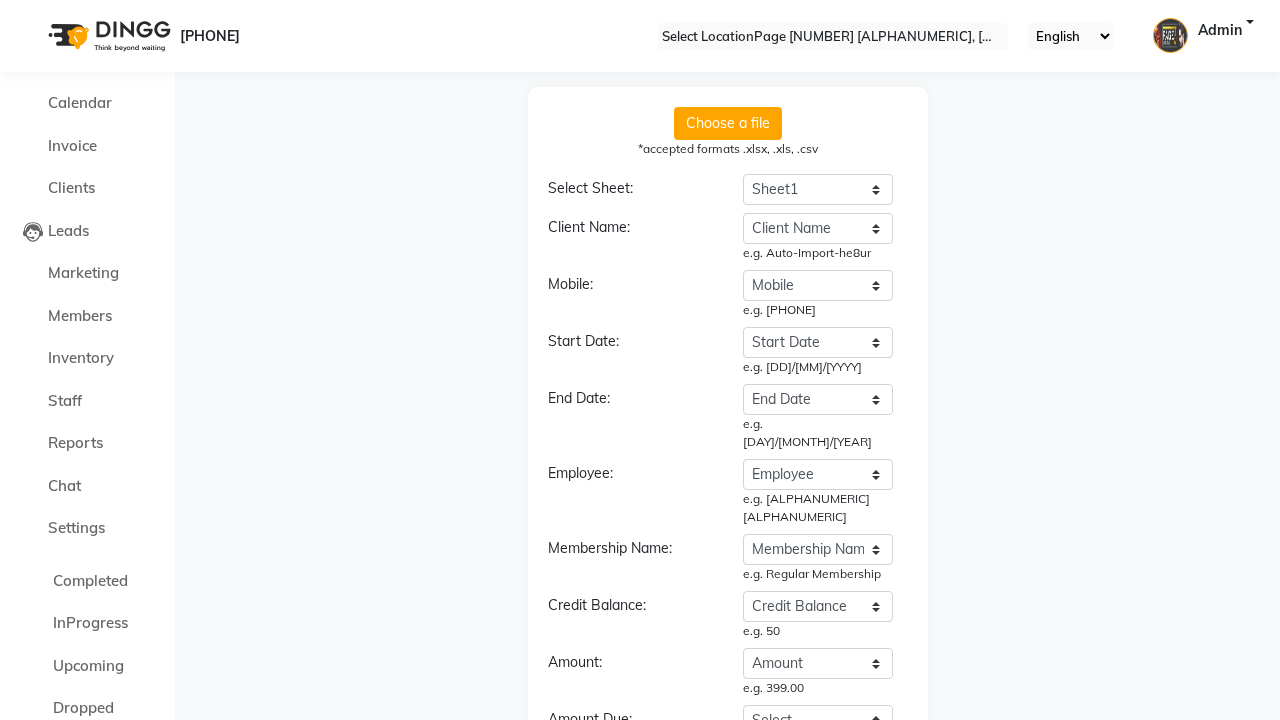 click on "Continue" at bounding box center [728, 880] 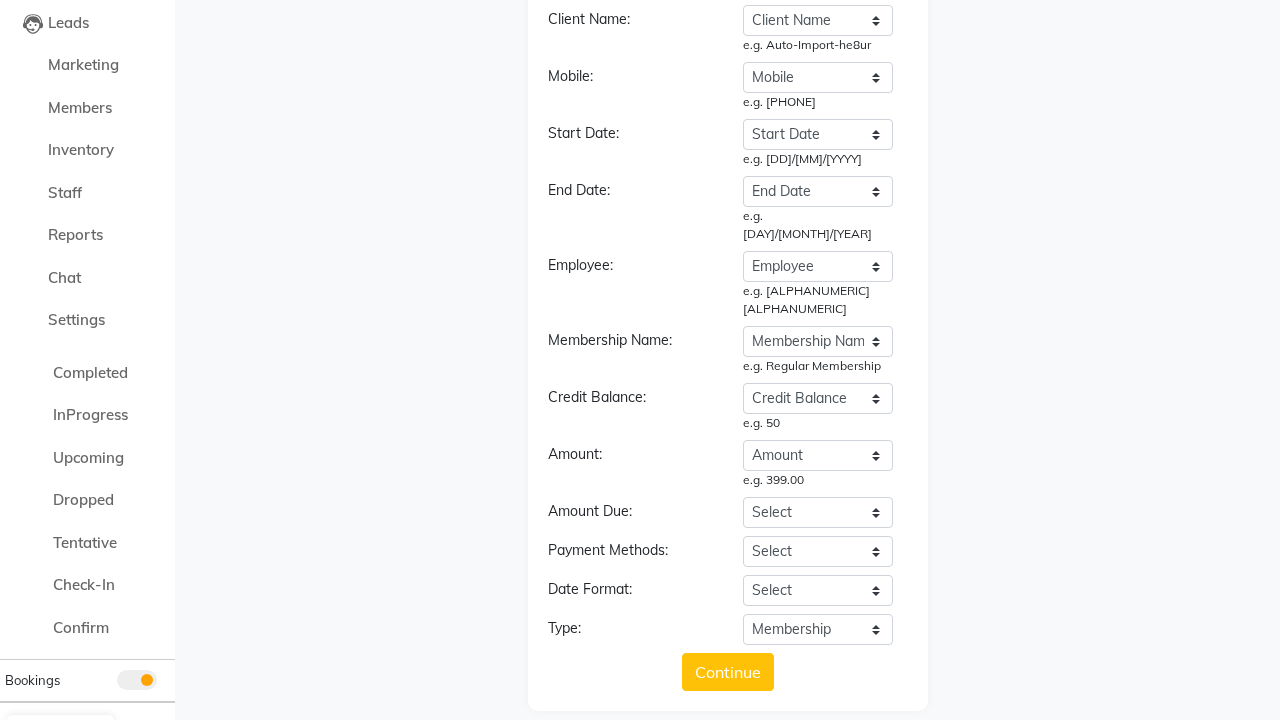 click on "Upload" at bounding box center (727, 894) 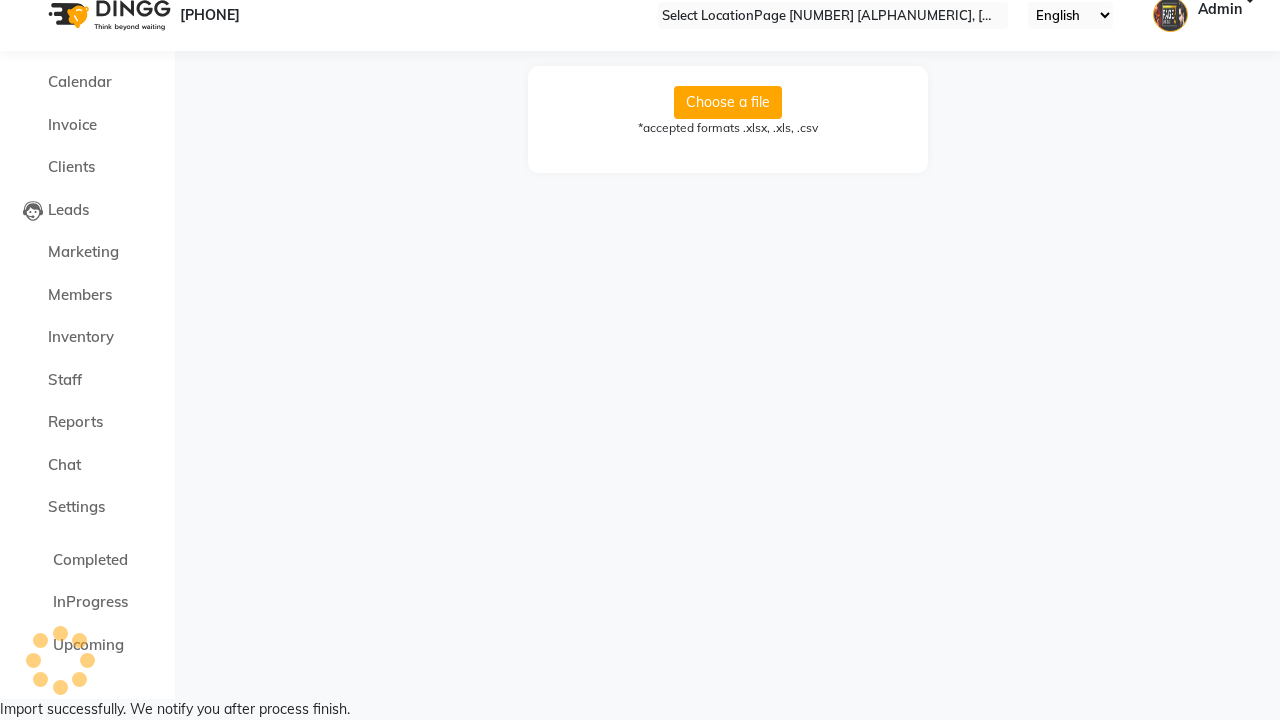 scroll, scrollTop: 0, scrollLeft: 0, axis: both 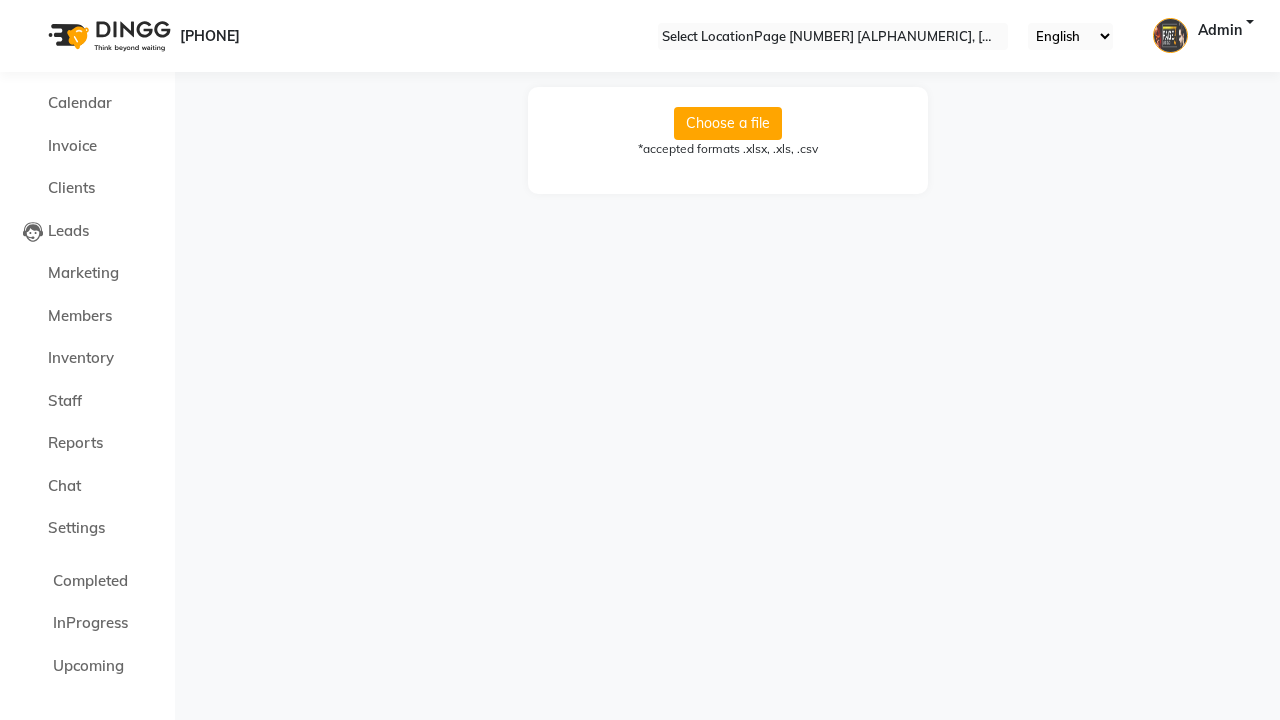 click on "Import successfully. We notify you after process finish." at bounding box center (640, 730) 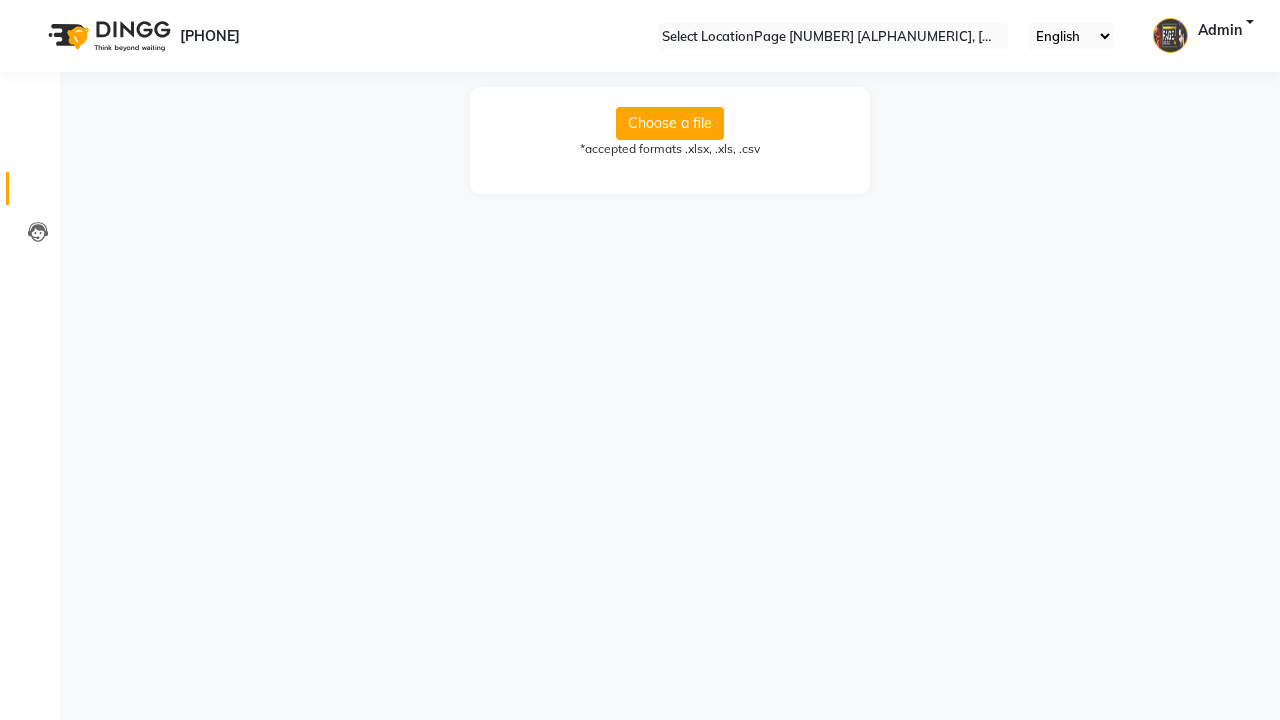 click at bounding box center (38, 193) 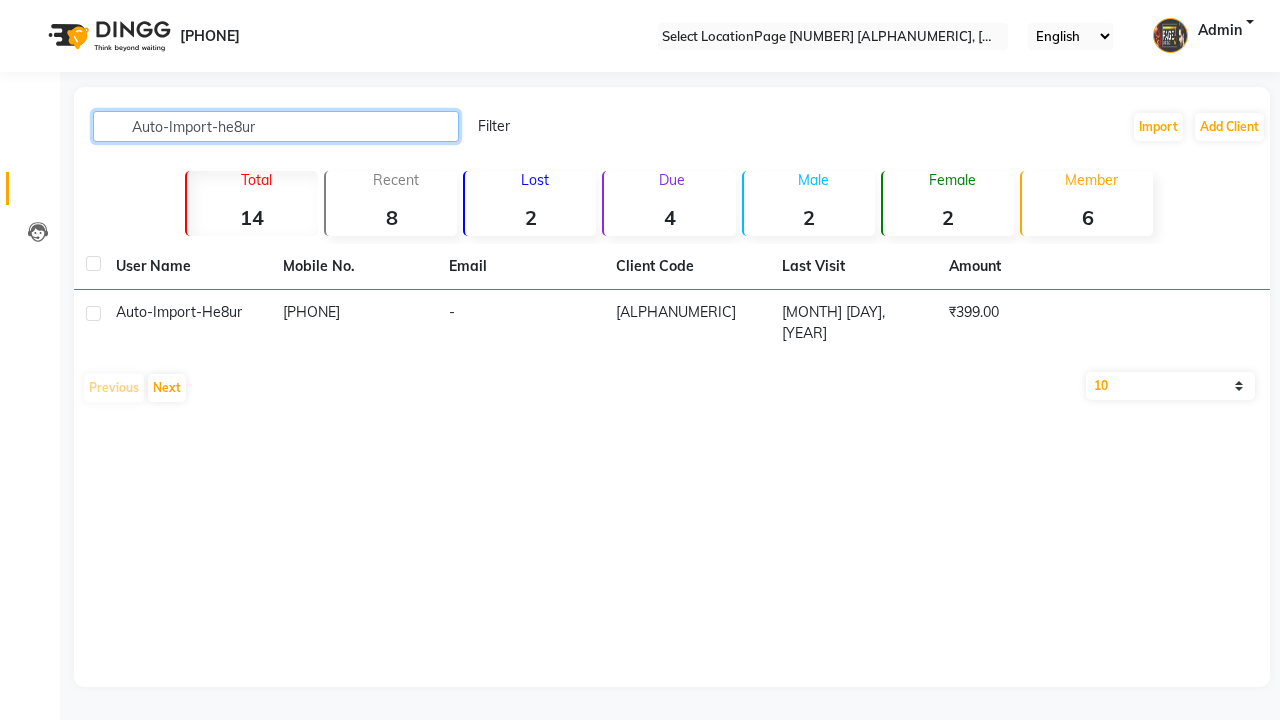 type on "Auto-Import-he8ur" 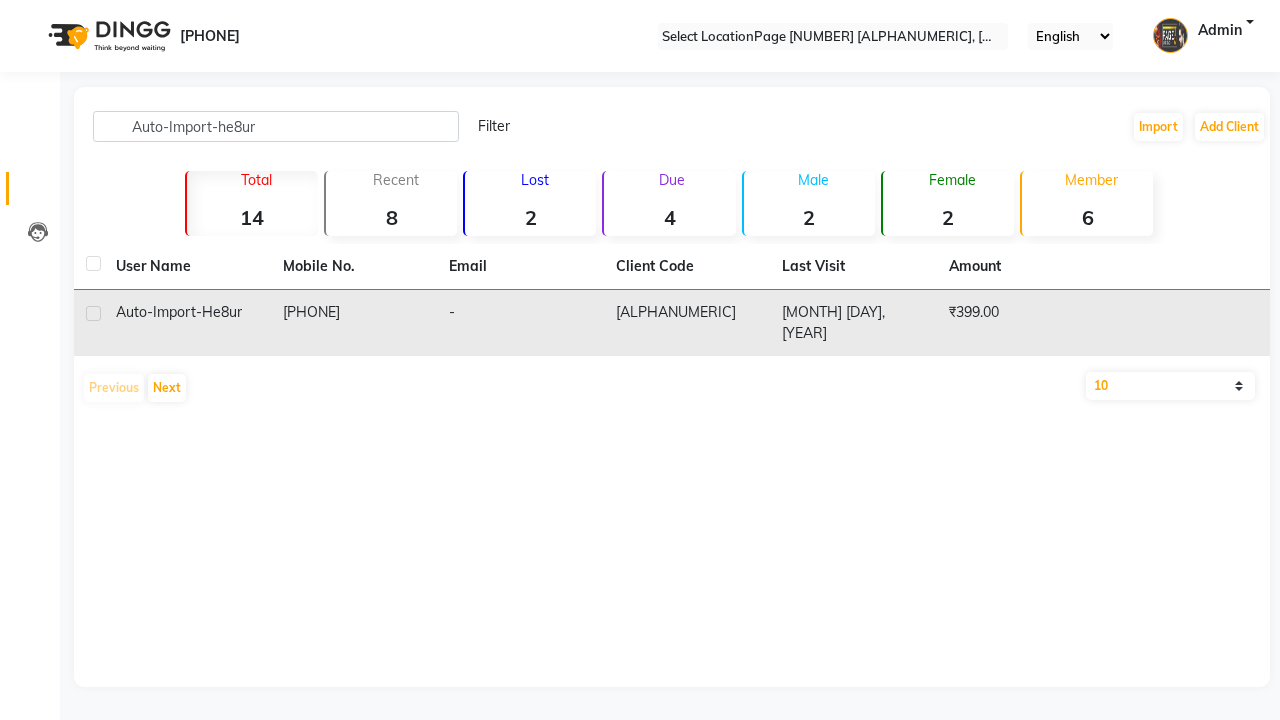 click on "[ALPHANUMERIC]" at bounding box center (687, 323) 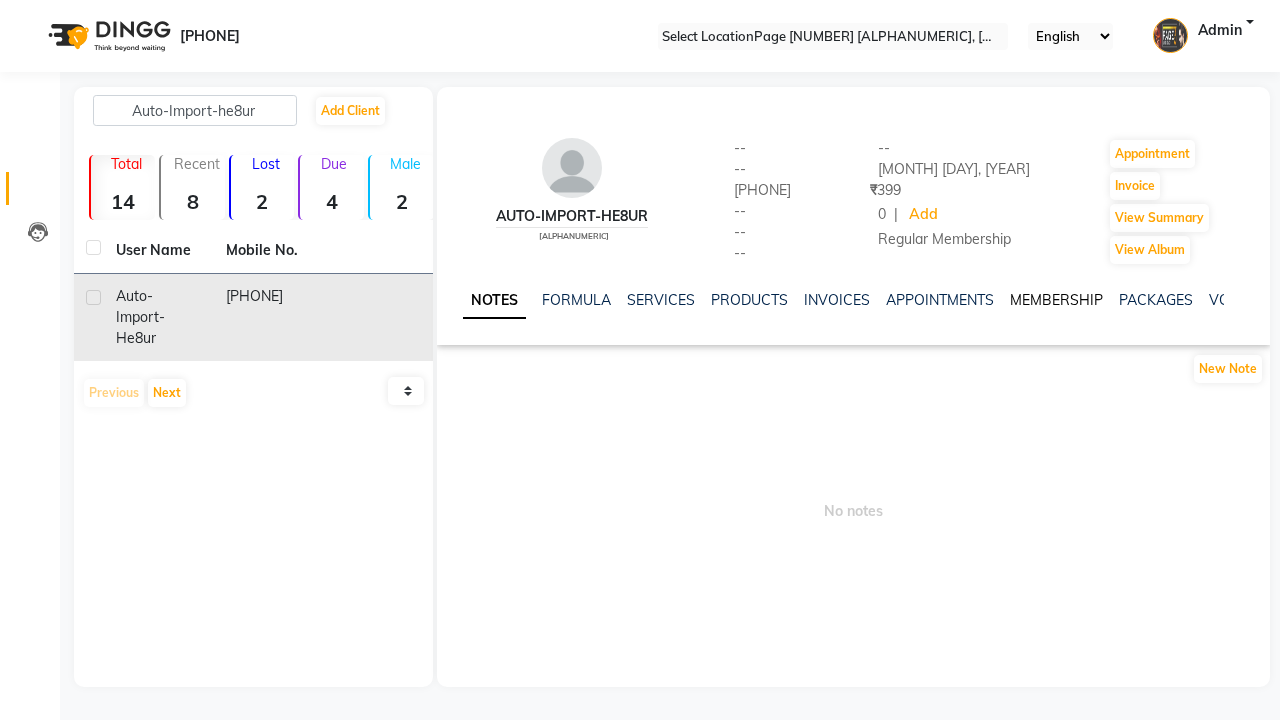 click on "MEMBERSHIP" at bounding box center [1056, 300] 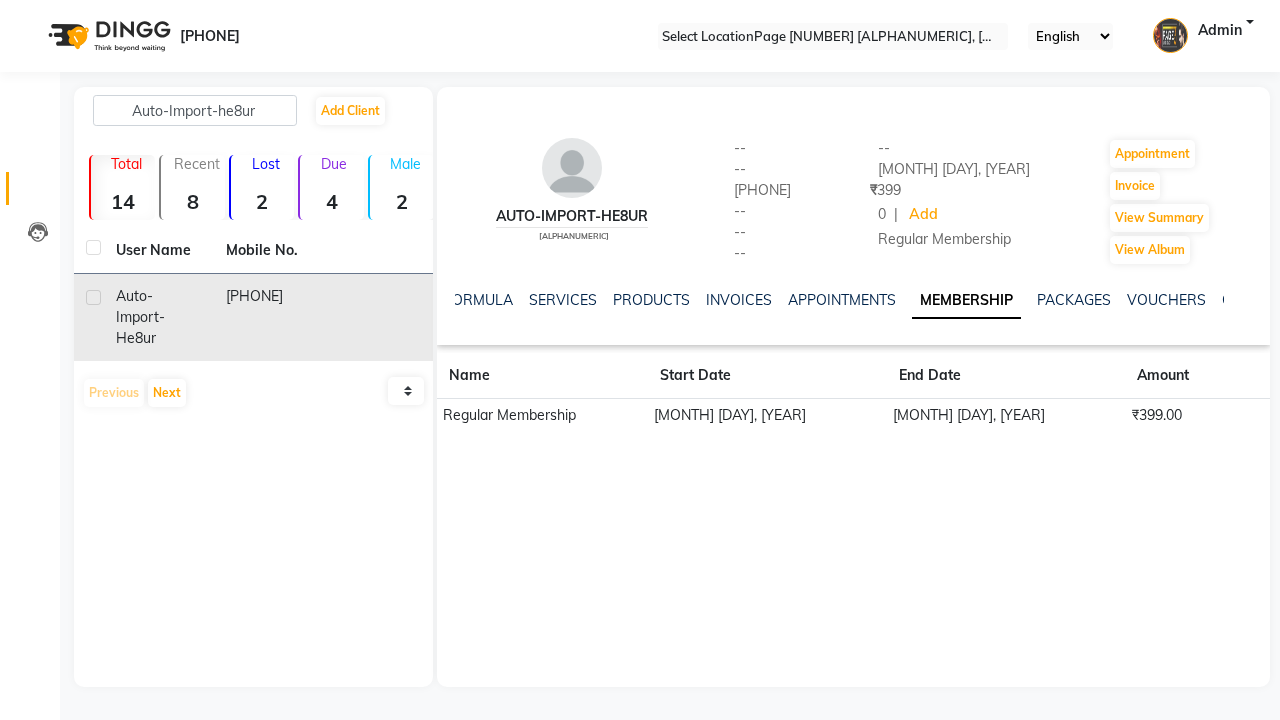 click on "Admin" at bounding box center (1220, 36) 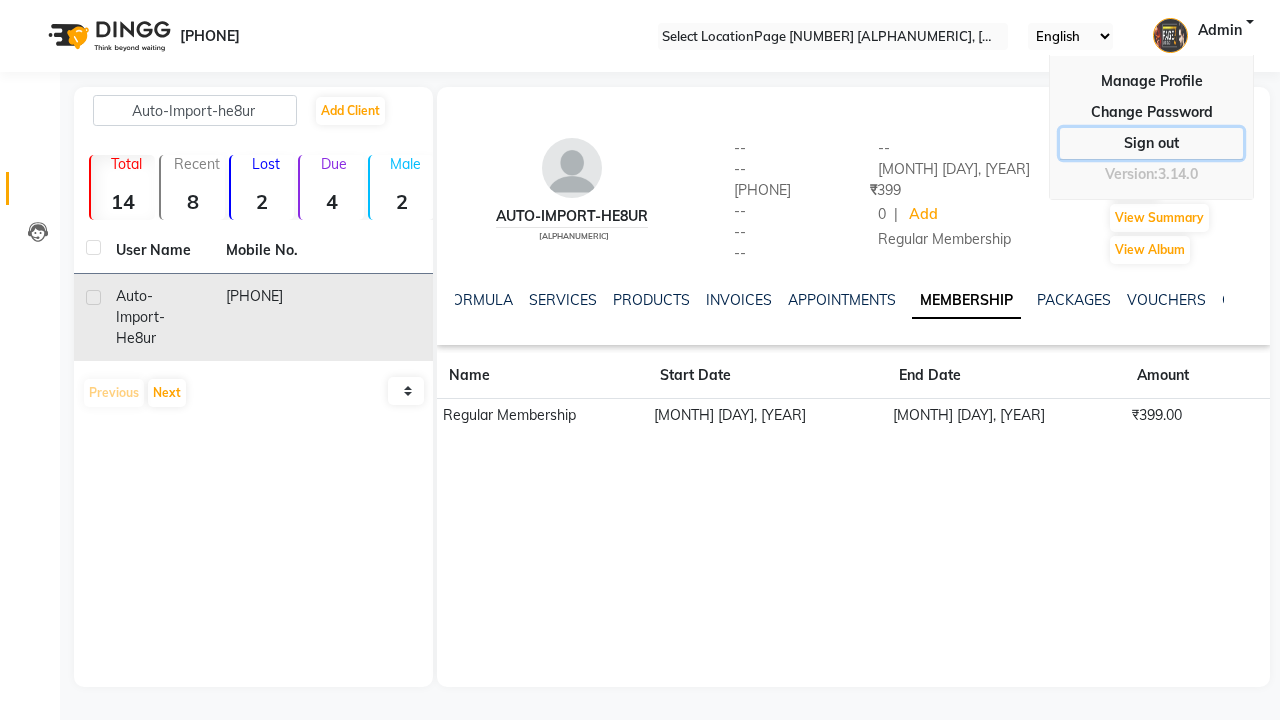click on "Sign out" at bounding box center (1151, 112) 